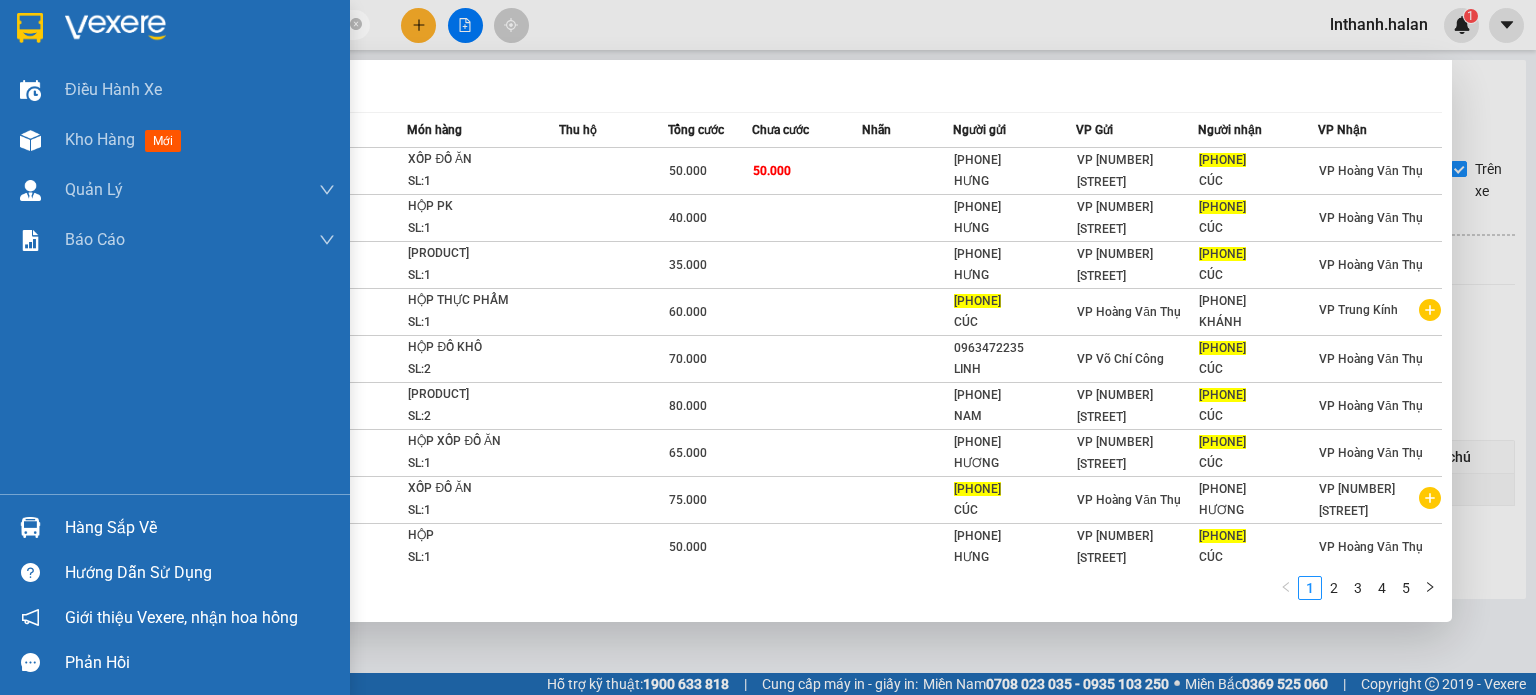 scroll, scrollTop: 0, scrollLeft: 0, axis: both 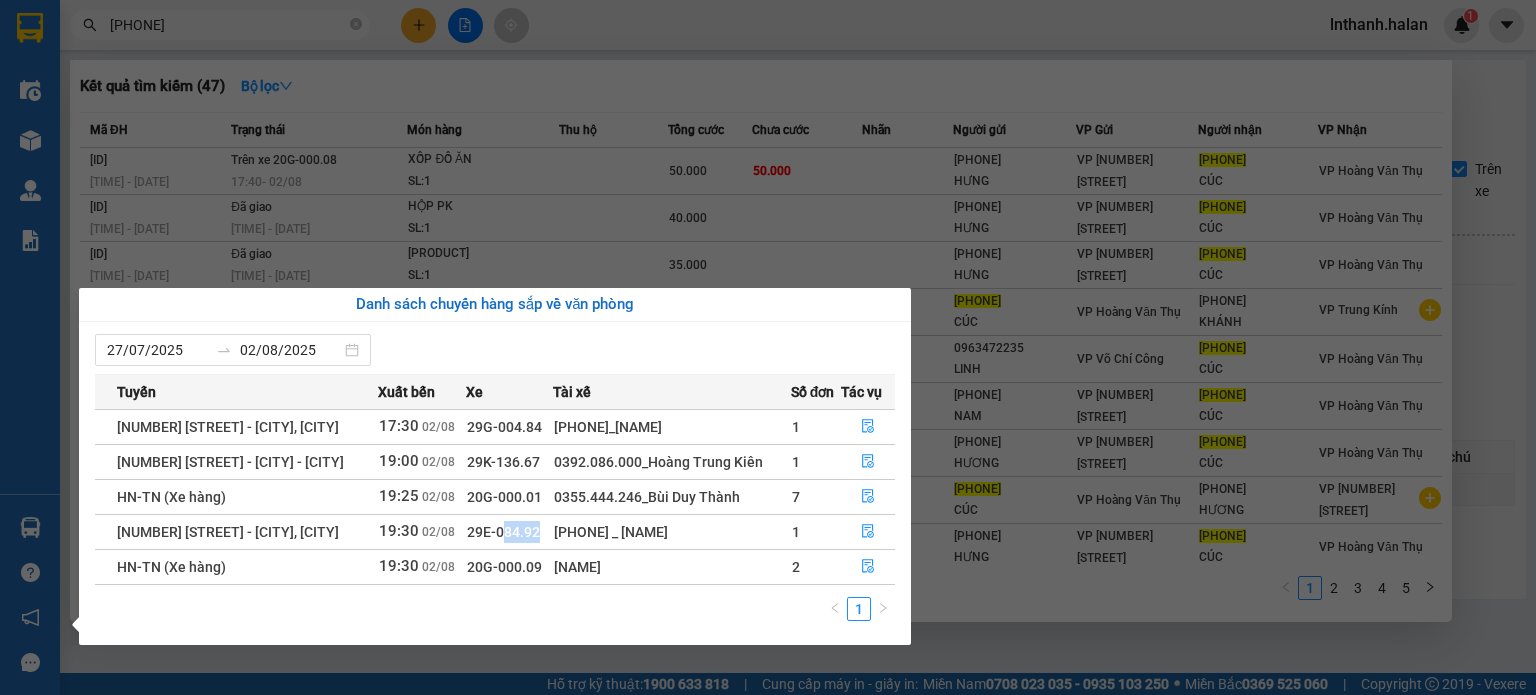 drag, startPoint x: 476, startPoint y: 528, endPoint x: 524, endPoint y: 521, distance: 48.507732 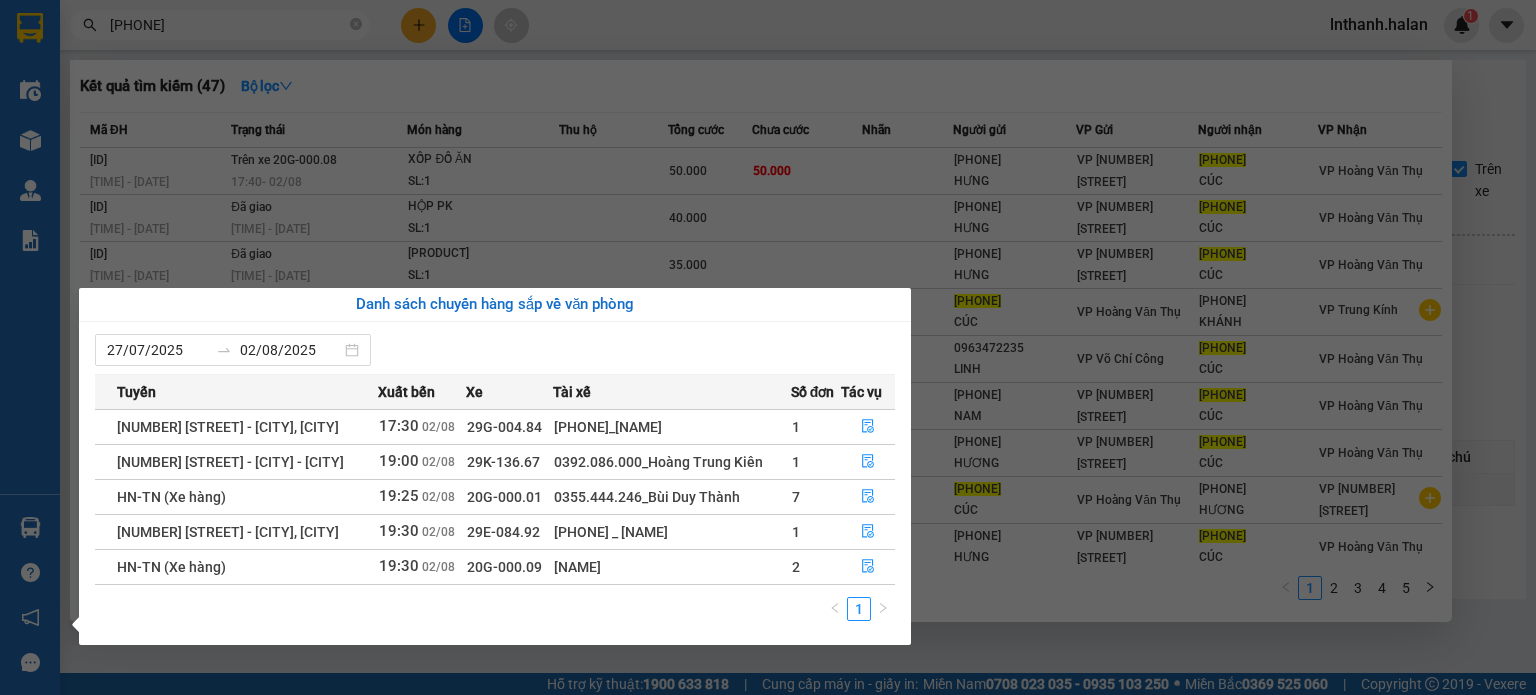 click on "[PHONE] _ [NAME]" at bounding box center [672, 532] 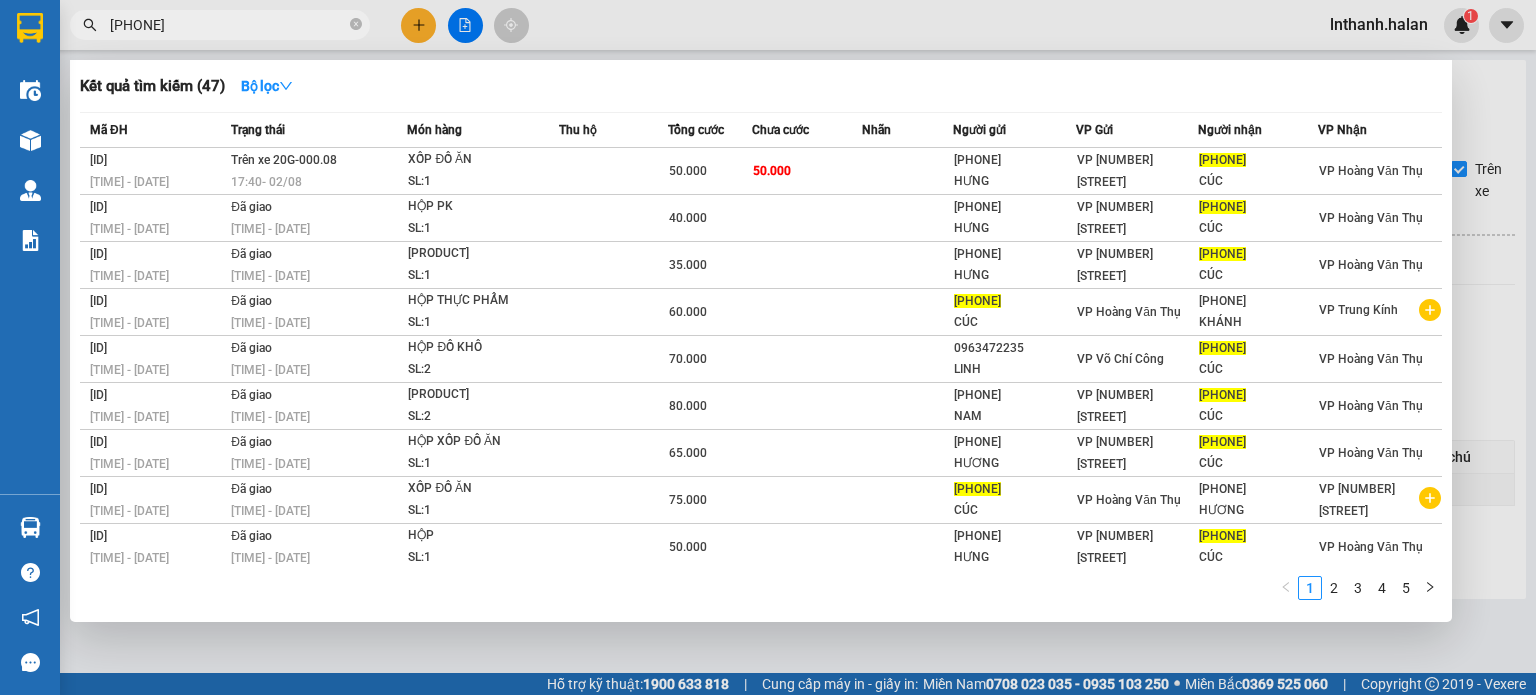 click on "[PHONE]" at bounding box center [228, 25] 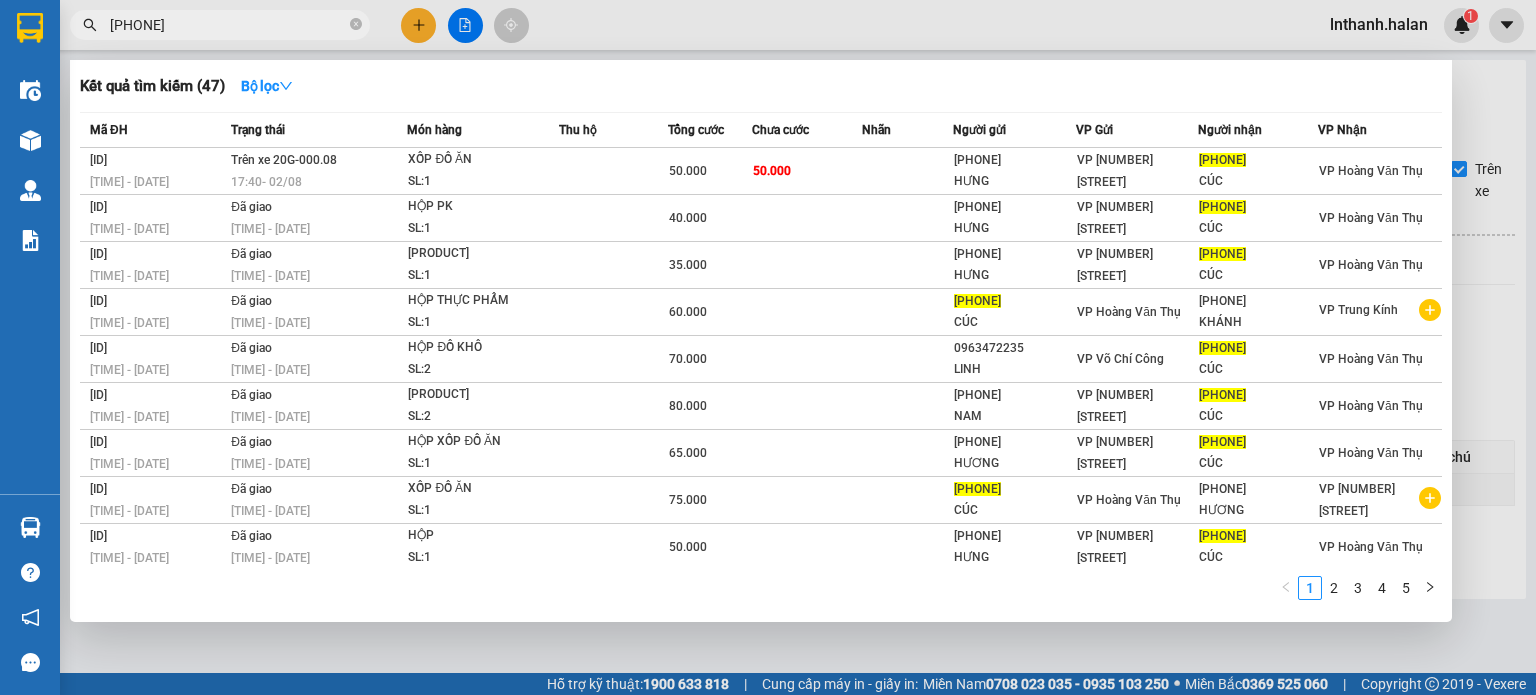 click on "[PHONE]" at bounding box center (228, 25) 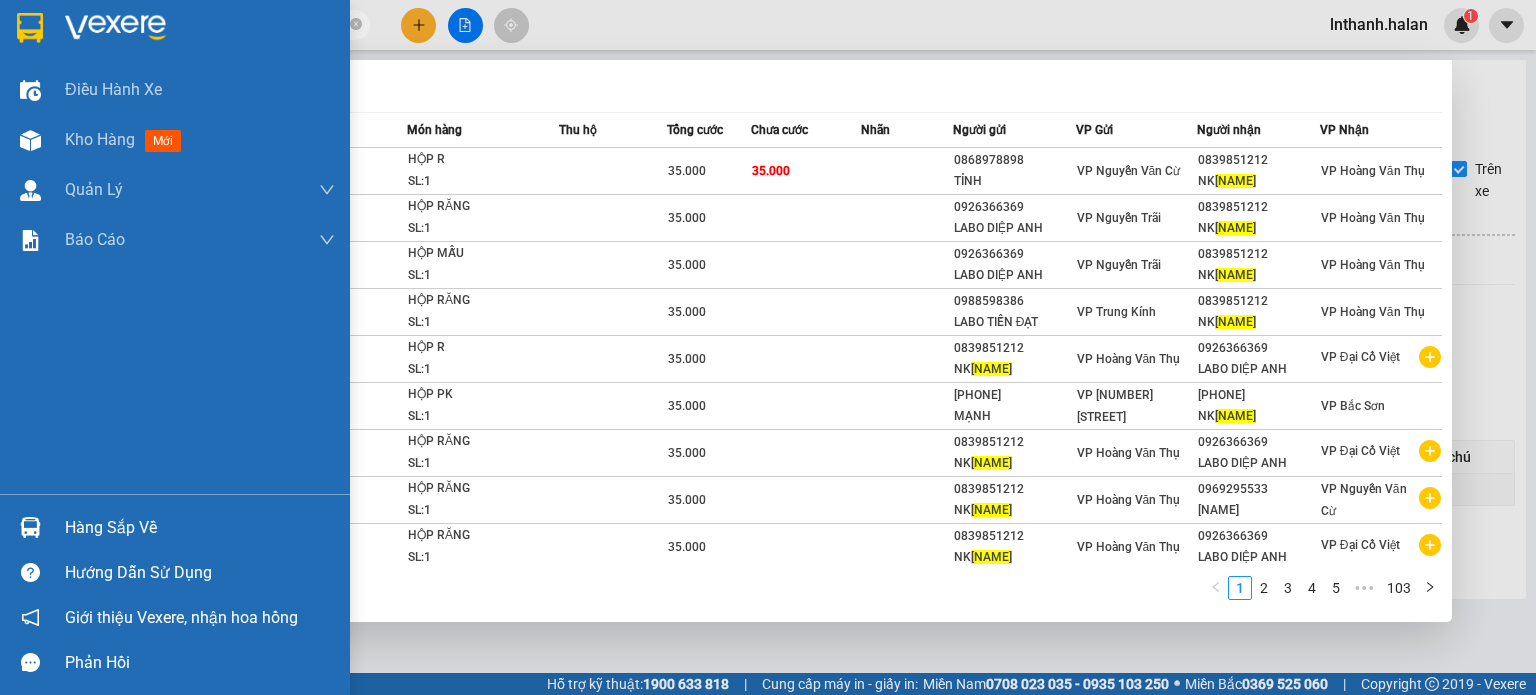click on "Hàng sắp về" at bounding box center (200, 528) 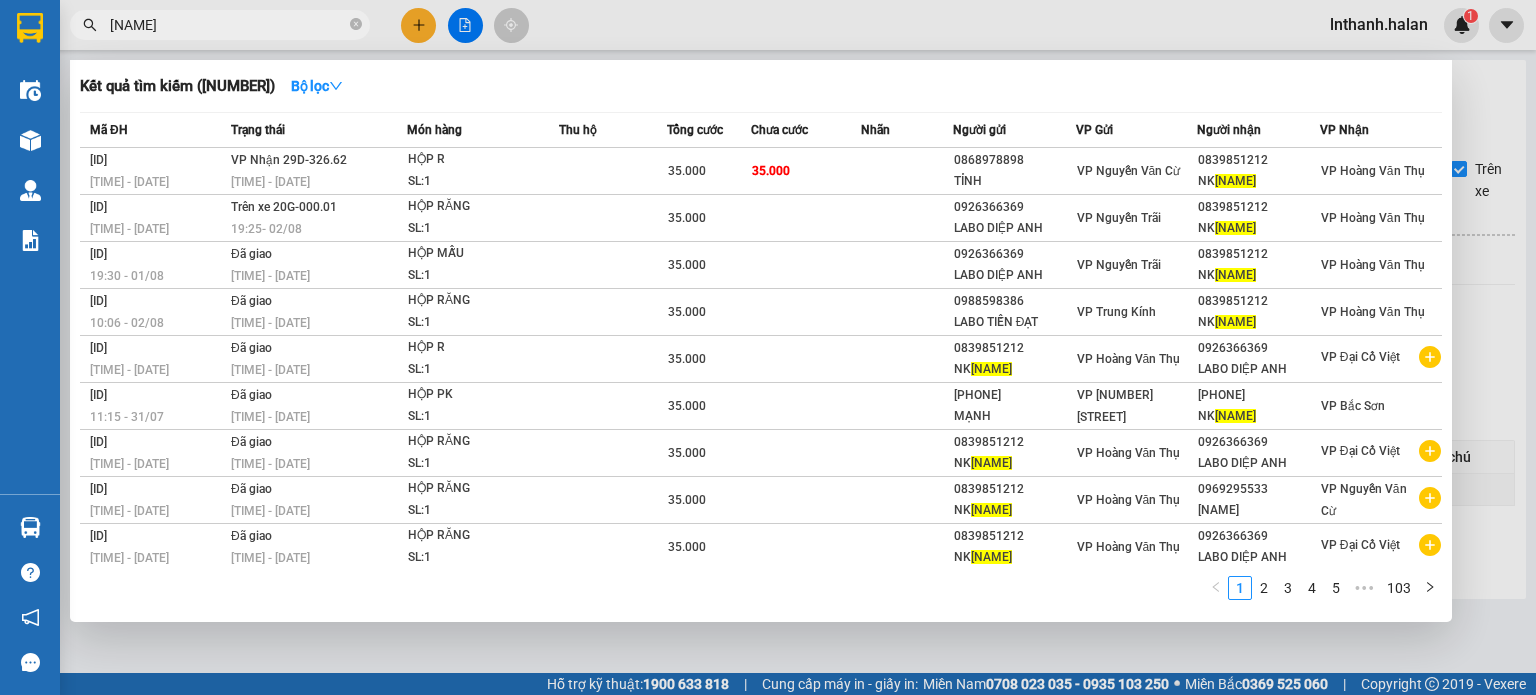 click on "Kết quả tìm kiếm ( 1027 )  Bộ lọc  Mã ĐH Trạng thái Món hàng Thu hộ Tổng cước Chưa cước Nhãn Người gửi VP Gửi Người nhận VP Nhận [ID] [TIME] - [DATE] VP Nhận   29D-326.62 [TIME] - [DATE] HỘP R SL:  1 35.000 35.000 [PHONE] [NAME] VP Nguyễn Văn Cừ [PHONE] NK  [NAME] VP Hoàng Văn Thụ [ID] [TIME] - [DATE] Trên xe   20G-000.01 [TIME]  -   [DATE] HỘP RĂNG SL:  1 35.000 [PHONE] LABO DIỆP ANH VP Nguyễn Trãi [PHONE] NK  [NAME] VP Hoàng Văn Thụ [ID] [TIME] - [DATE] Đã giao   [TIME] - [DATE] HỘP MẪU SL:  1 35.000 [PHONE] LABO DIỆP ANH VP Nguyễn Trãi [PHONE] NK  [NAME] VP Hoàng Văn Thụ [ID] [TIME] - [DATE] Đã giao   [TIME] - [DATE] HỘP RĂNG SL:  1 35.000 [PHONE] LABO TIẾN ĐẠT VP Trung Kính [PHONE] NK  [NAME] VP Hoàng Văn Thụ [ID] [TIME] - [DATE] Đã giao   [TIME] - [DATE] HỘP R SL:  1 35.000 [PHONE] NK  [NAME] VP Hoàng Văn Thụ [PHONE] LABO DIỆP ANH" at bounding box center [768, 347] 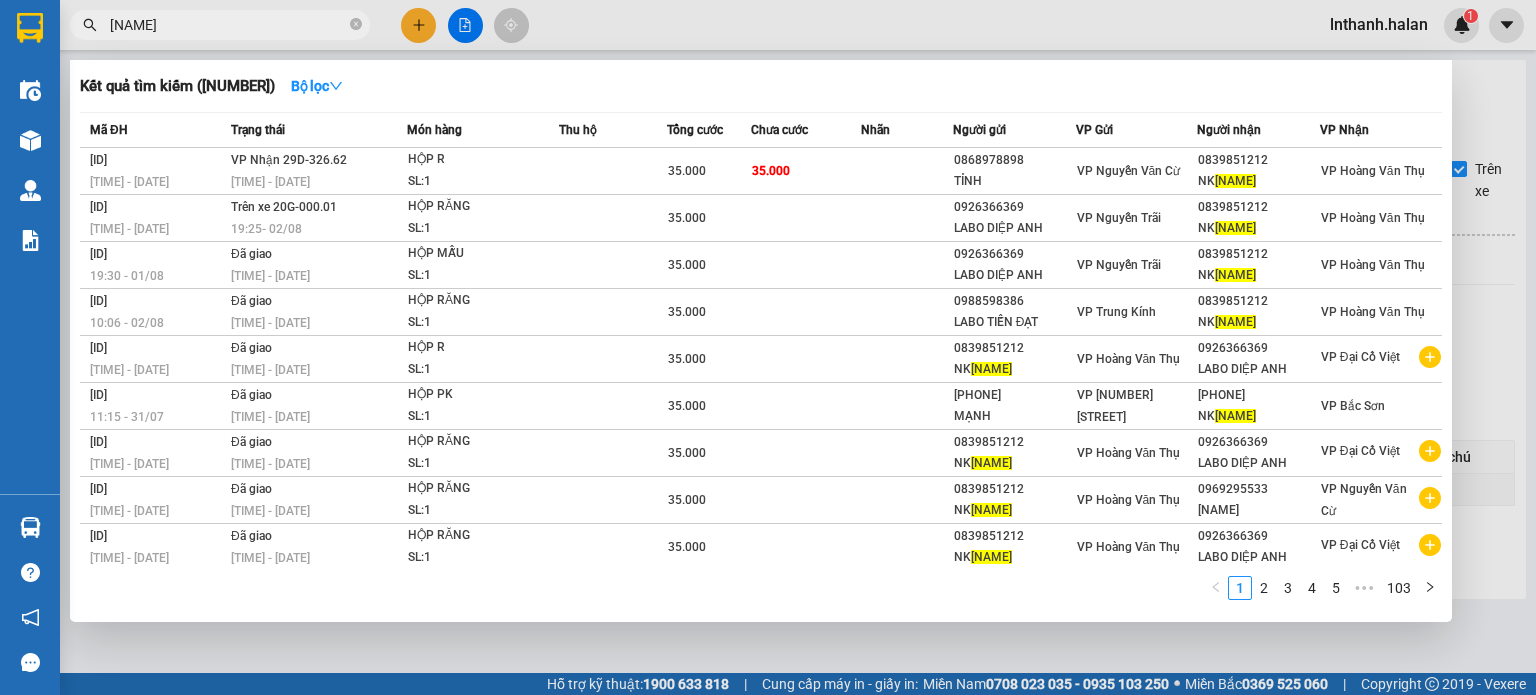 click on "[NAME]" at bounding box center (228, 25) 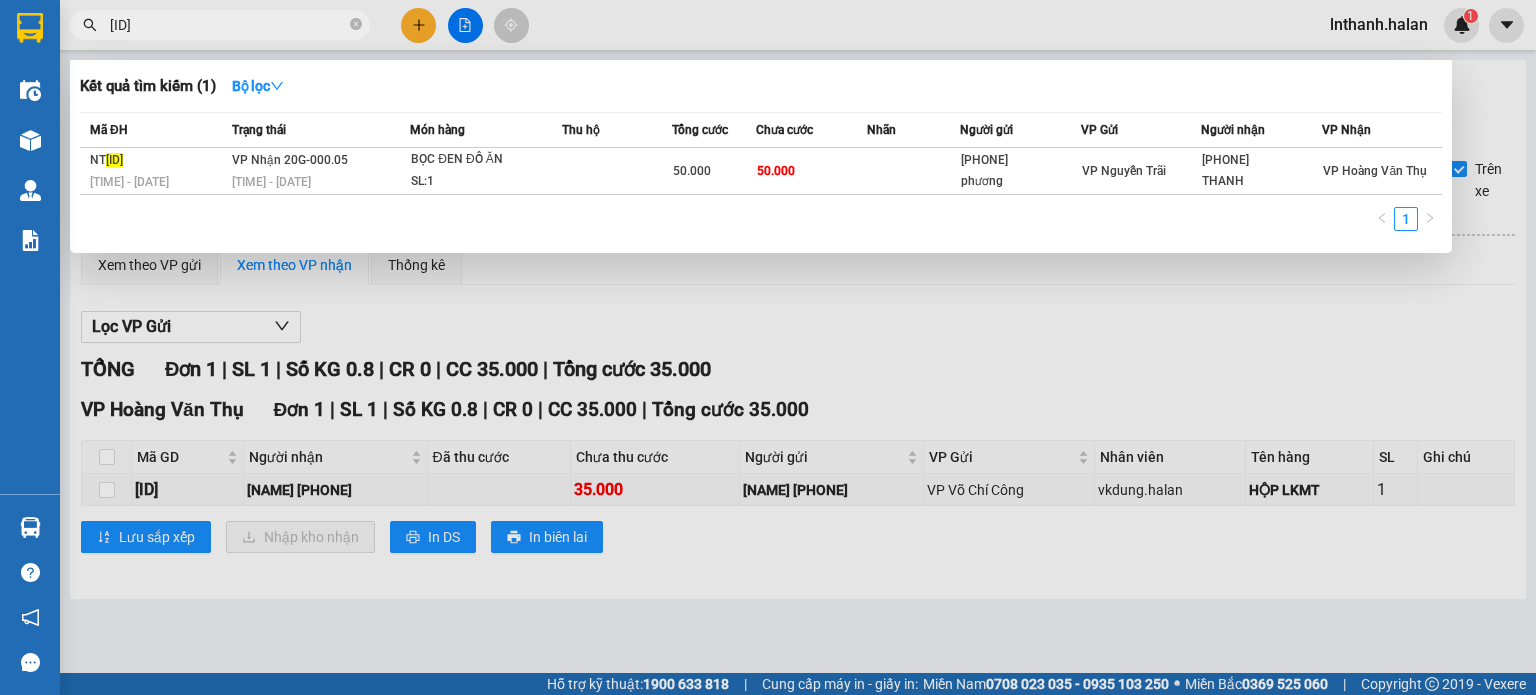 click at bounding box center [768, 347] 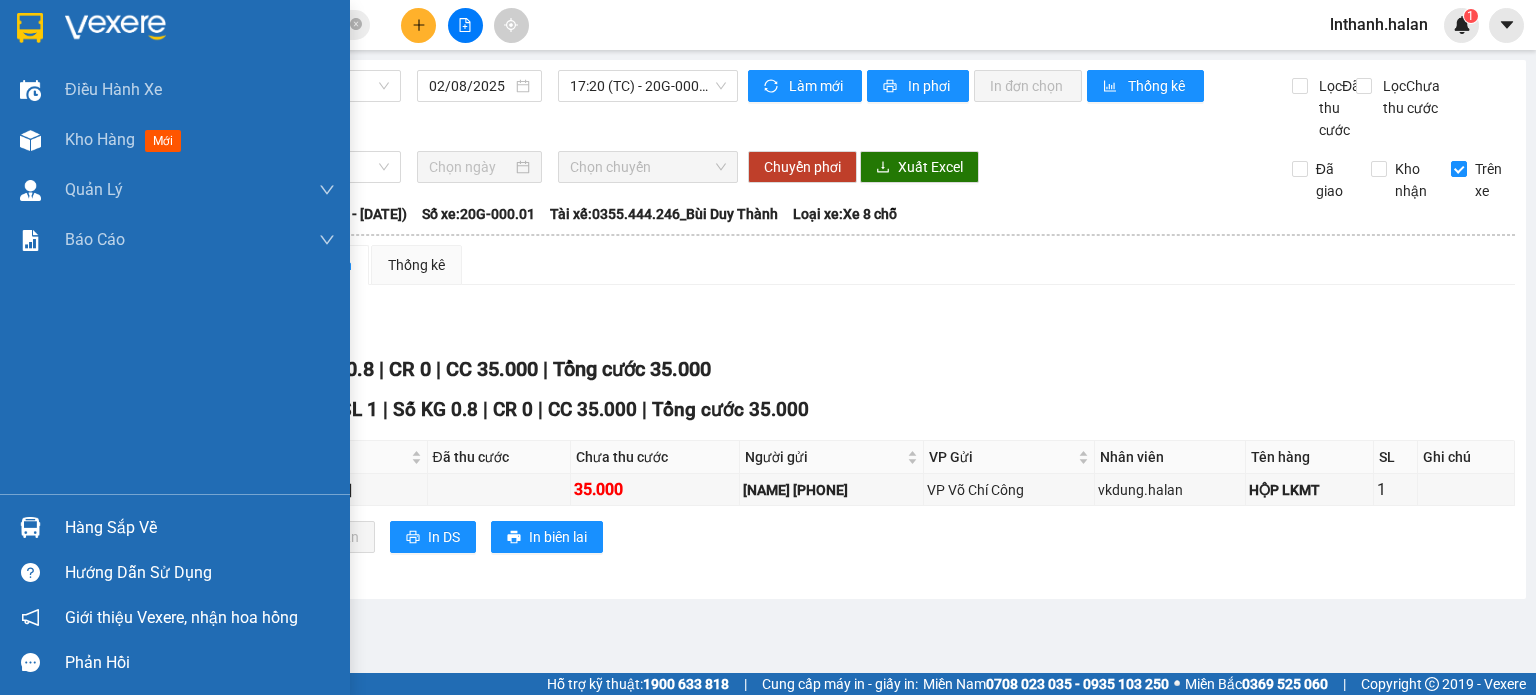click on "Hàng sắp về" at bounding box center [175, 527] 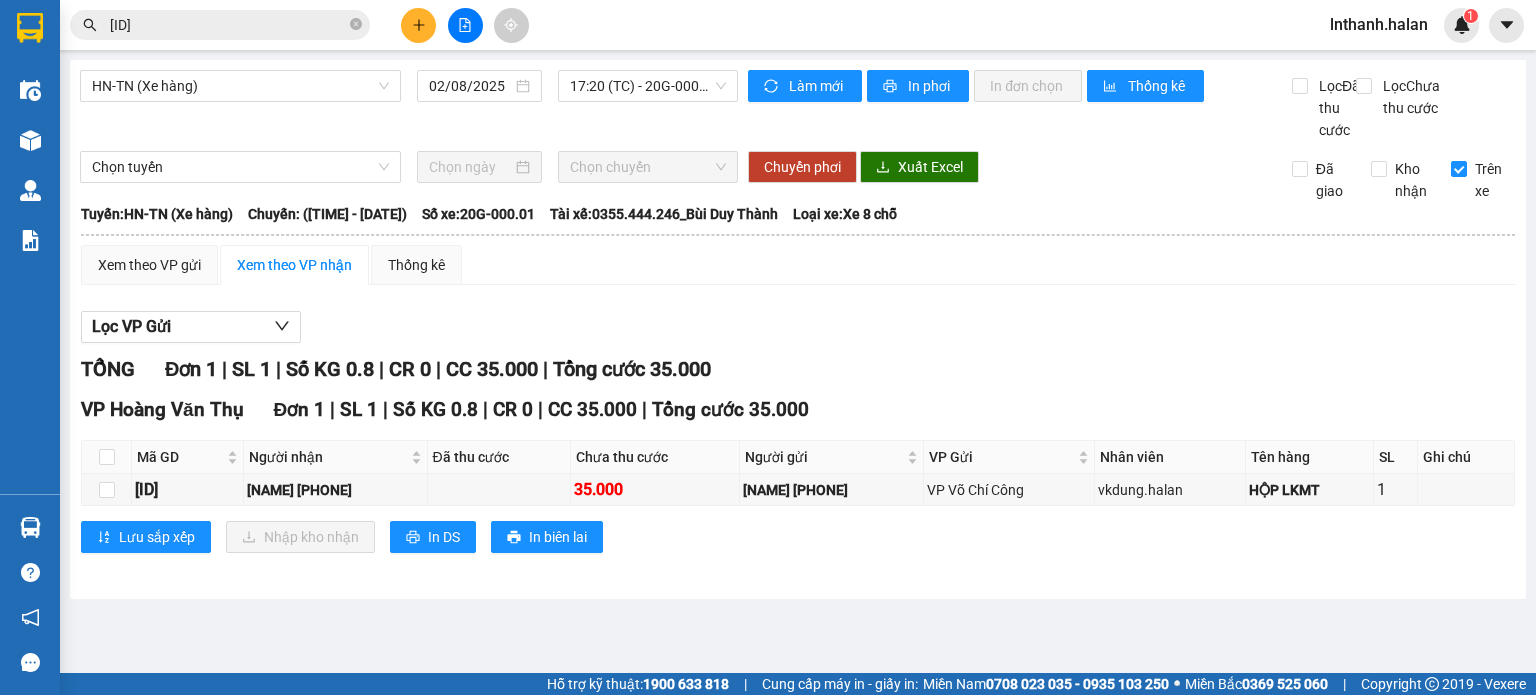click on "Kết quả tìm kiếm ( 1 )  Bộ lọc  Mã ĐH Trạng thái Món hàng Thu hộ Tổng cước Chưa cước Nhãn Người gửi VP Gửi Người nhận VP Nhận [ID] [TIME] - [DATE] VP Nhận   20G-000.05 [TIME] - [DATE] BỌC ĐEN ĐỒ ĂN SL:  1 50.000 50.000 [PHONE] [NAME]  VP Nguyễn Trãi [PHONE] THANH VP Hoàng Văn Thụ 1 [ID] lnthanh.halan 1     Điều hành xe     Kho hàng mới     Quản Lý Quản lý chuyến Quản lý kiểm kho     Báo cáo 12. Thống kê đơn đối tác 2. Doanh thu thực tế theo từng văn phòng 4. Thống kê đơn hàng theo văn phòng Hàng sắp về Hướng dẫn sử dụng Giới thiệu Vexere, nhận hoa hồng Phản hồi Phần mềm hỗ trợ bạn tốt chứ? HN-TN (Xe hàng) [DATE] [TIME]   (TC)   - 20G-000.01  Làm mới In phơi In đơn chọn Thống kê Lọc  Đã thu cước Lọc  Chưa thu cước Chọn tuyến Chọn chuyến Chuyển phơi Xuất Excel Đã giao Kho nhận Trên xe Hà Lan" at bounding box center (768, 347) 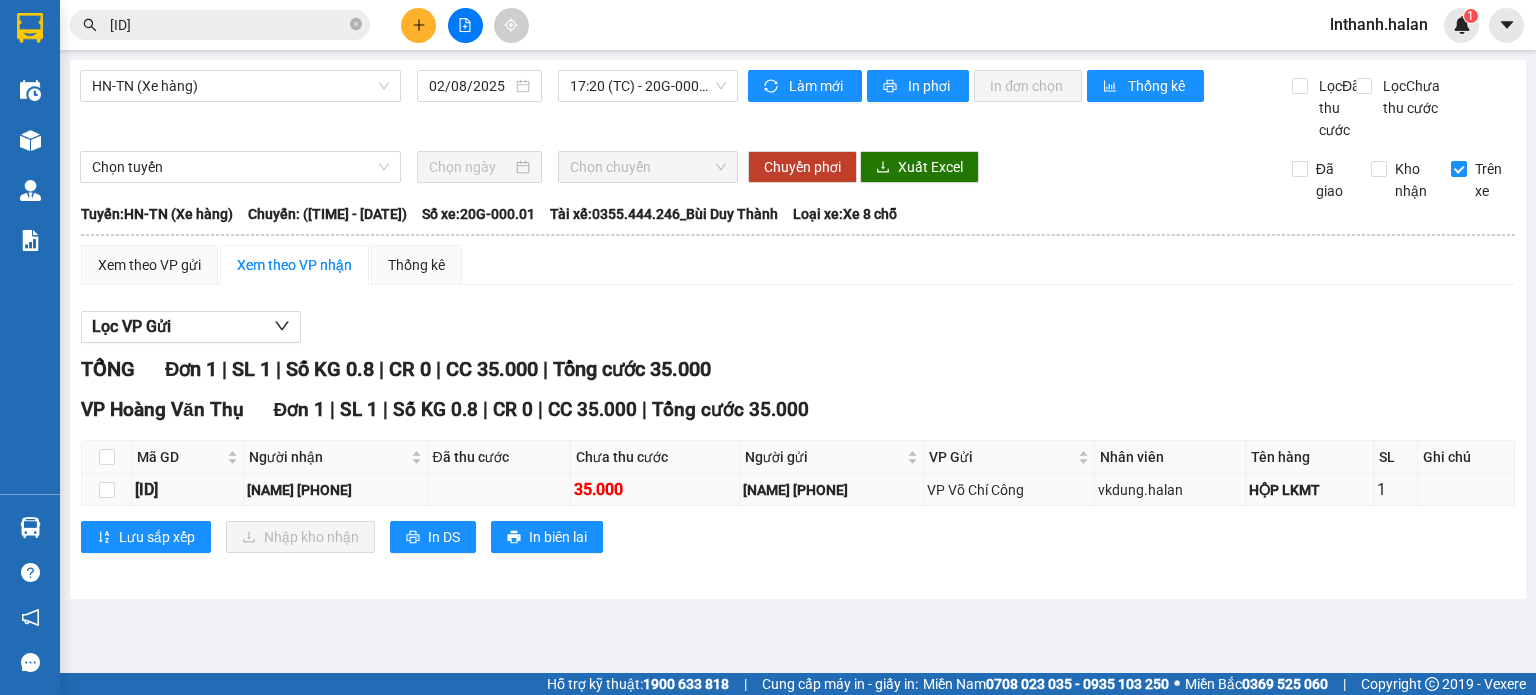 click on "[ID]" at bounding box center [187, 489] 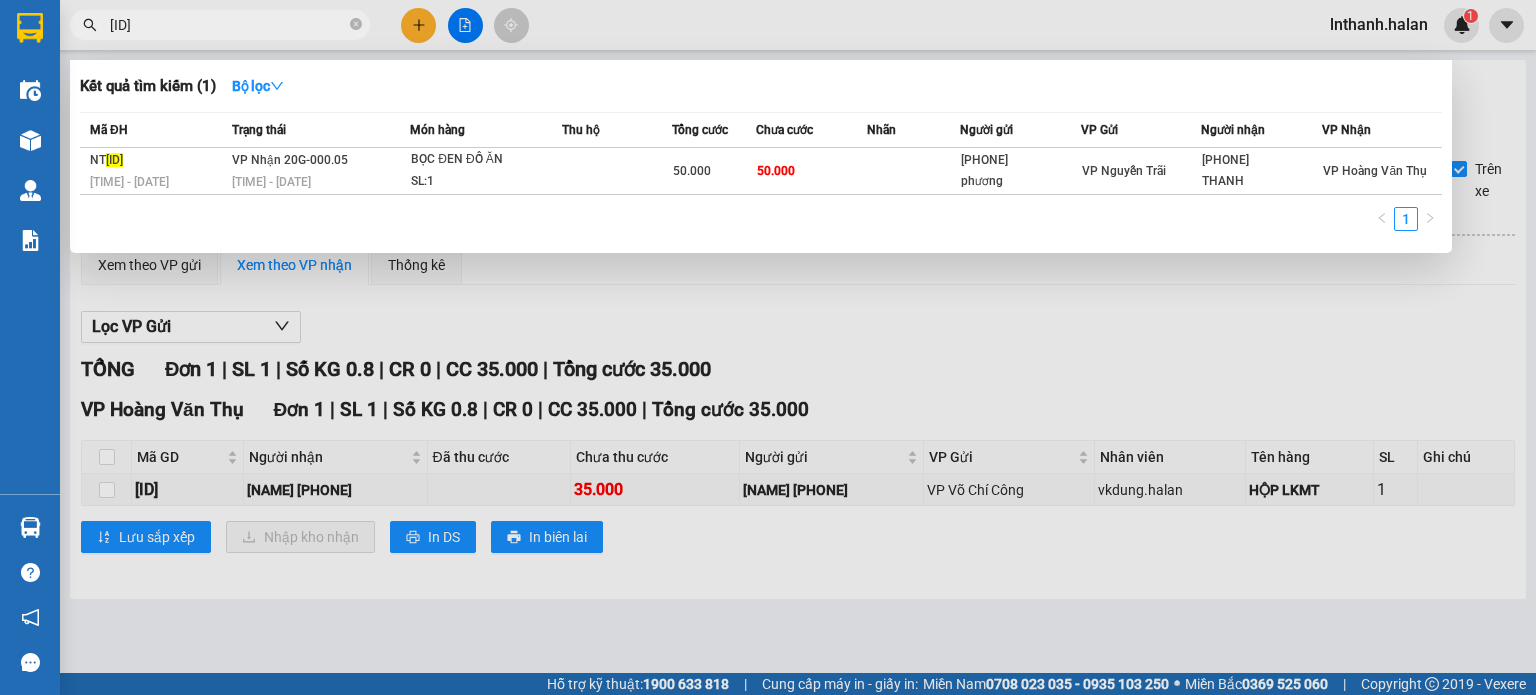 click on "[ID]" at bounding box center (228, 25) 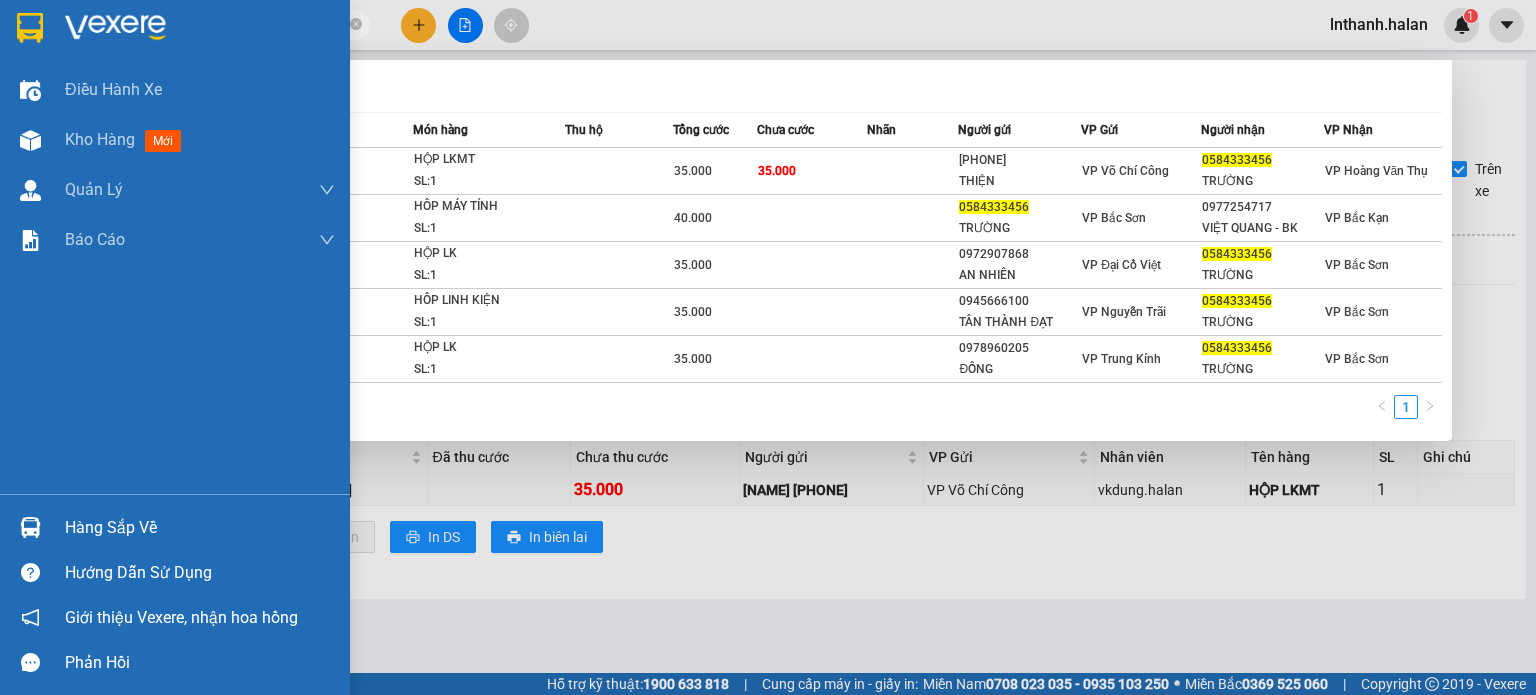 type on "0584333456" 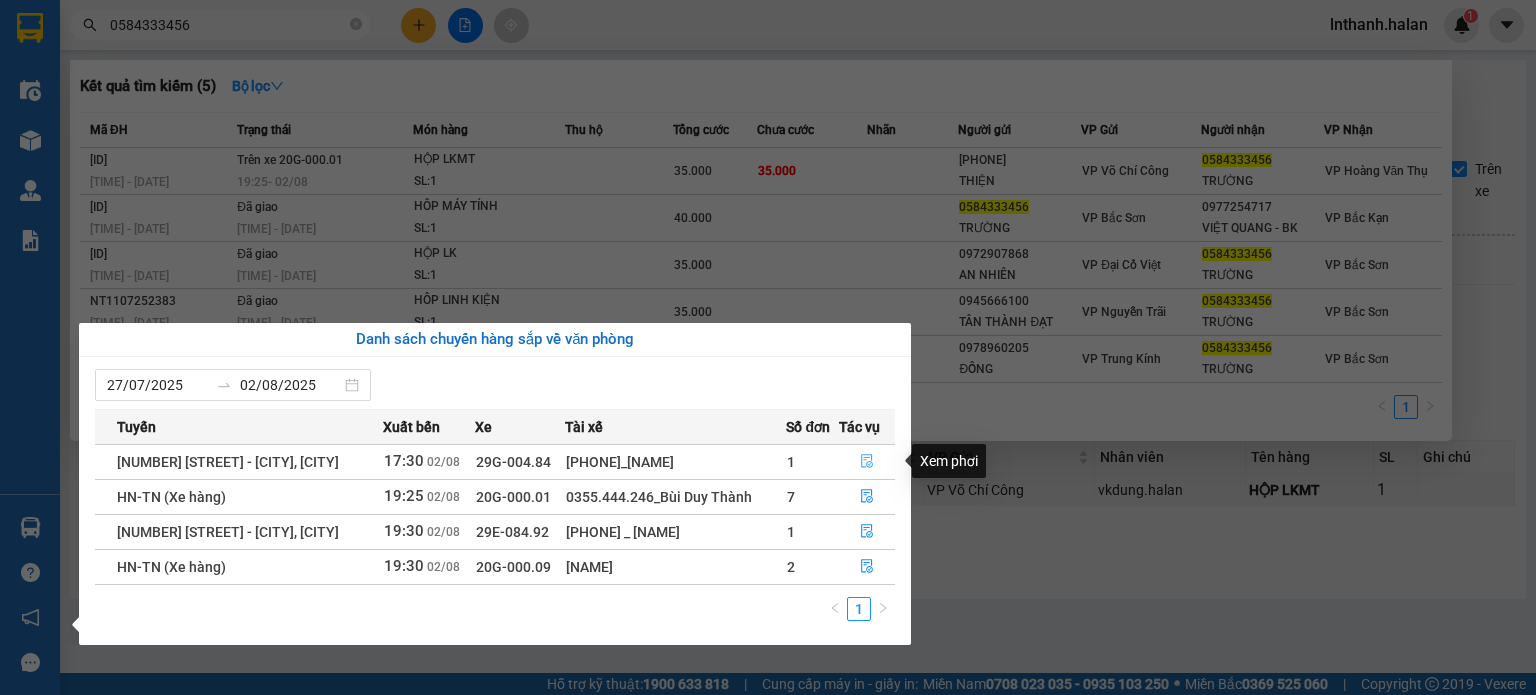click 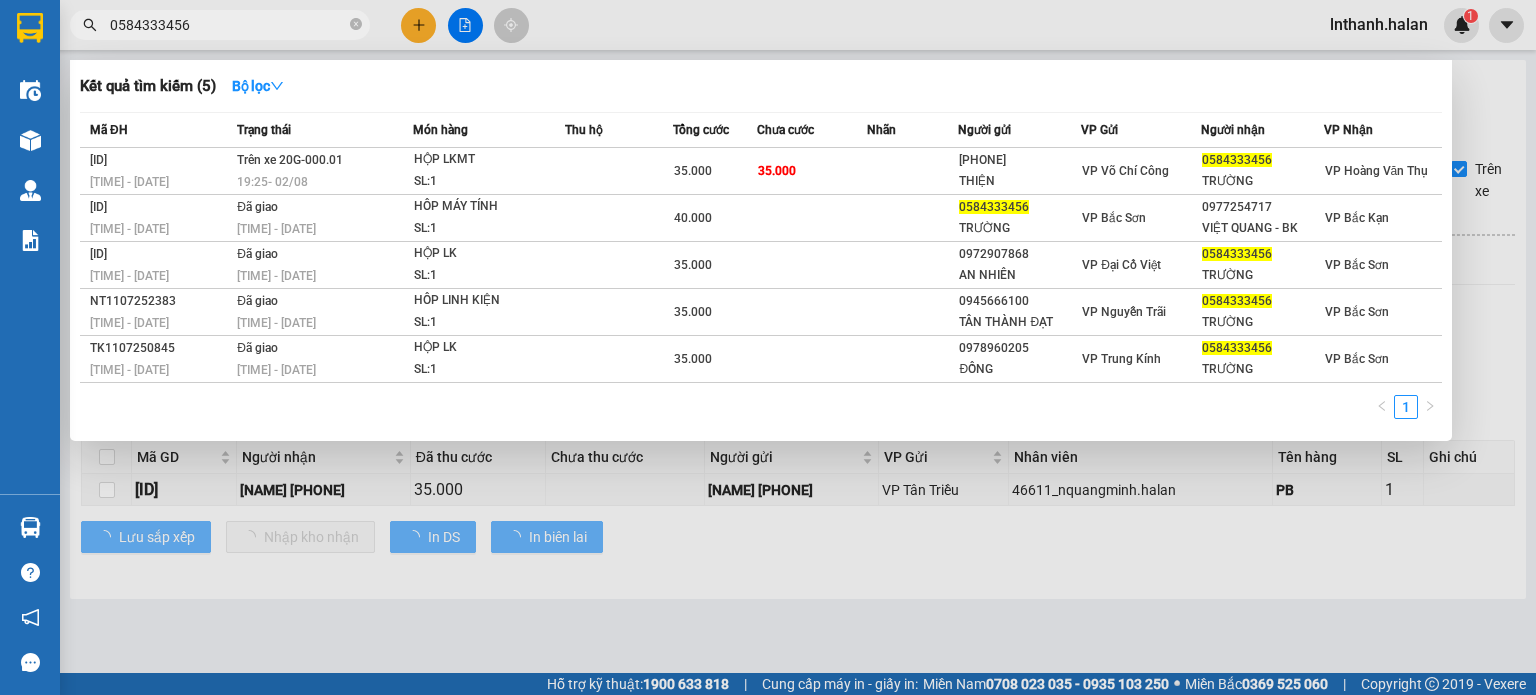 click at bounding box center [768, 347] 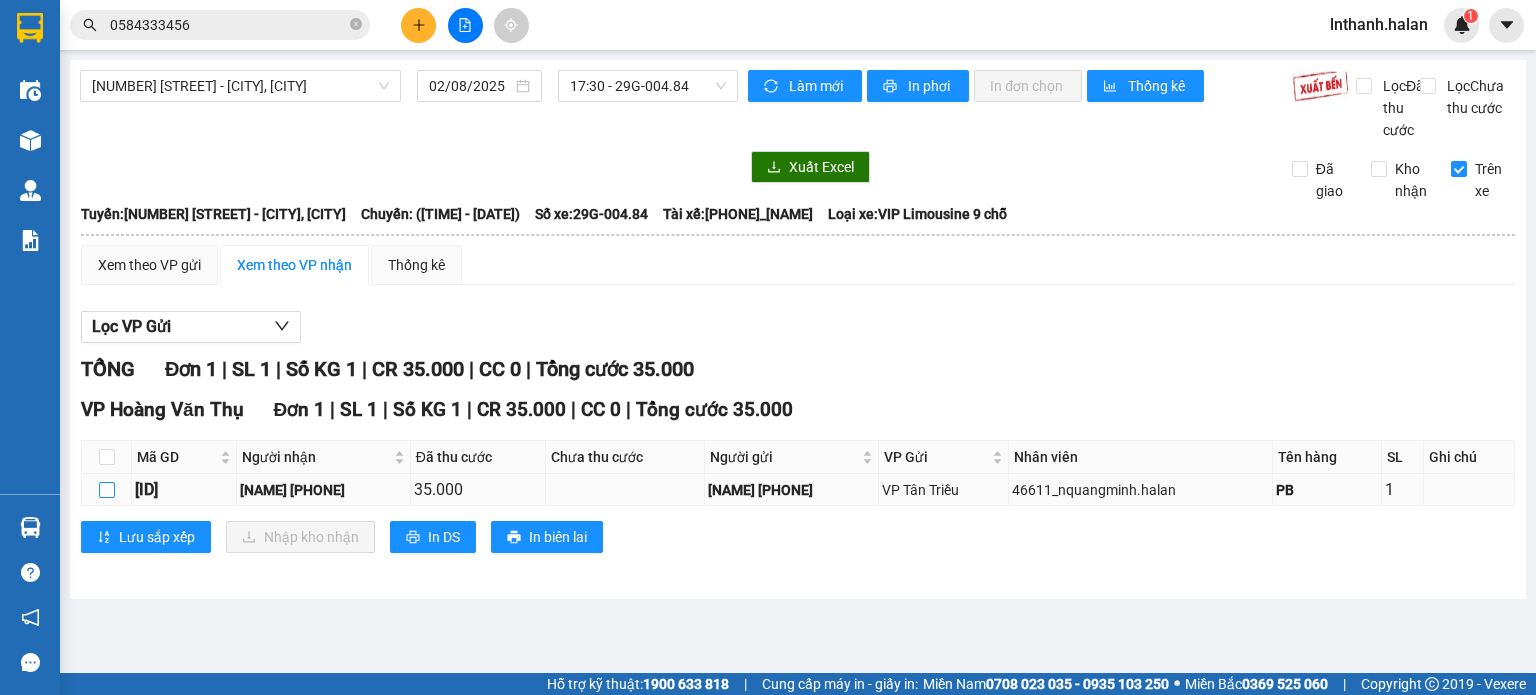 drag, startPoint x: 106, startPoint y: 509, endPoint x: 128, endPoint y: 519, distance: 24.166092 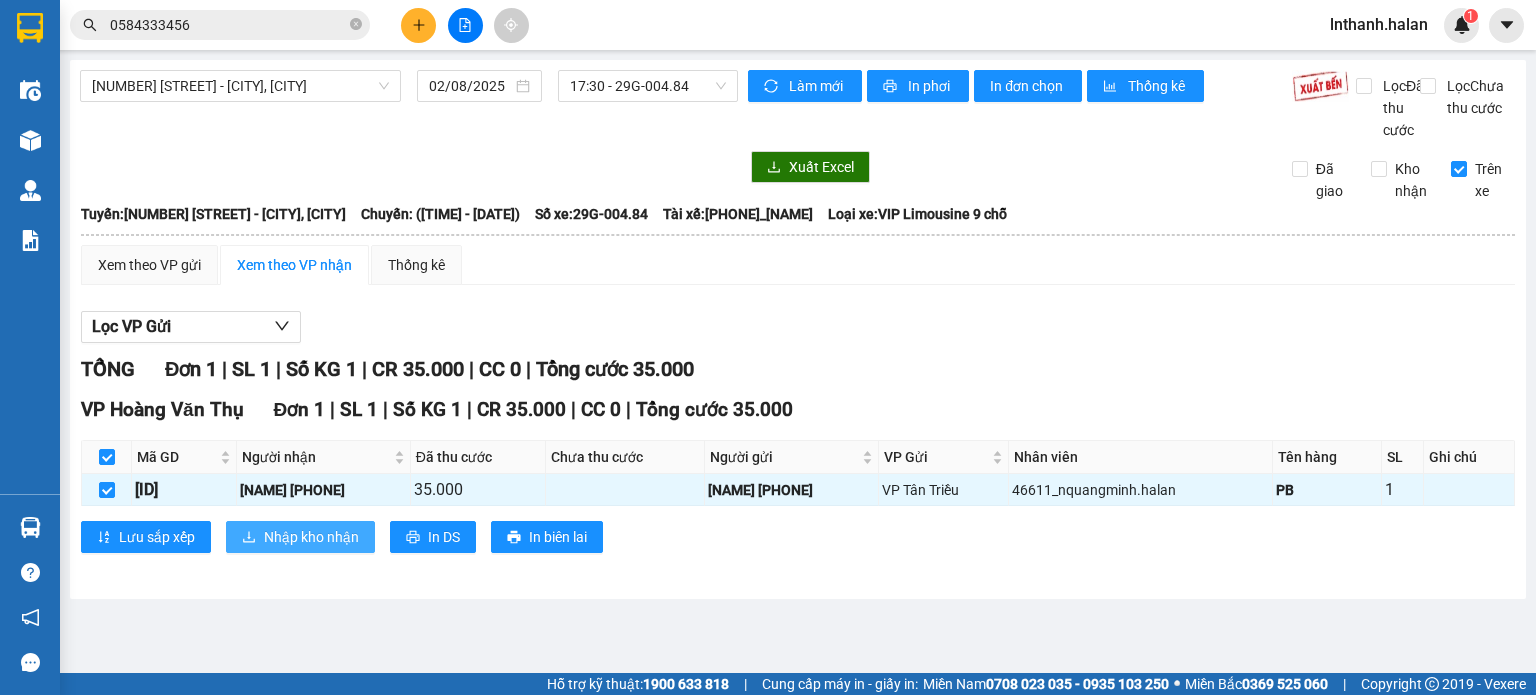 click on "Nhập kho nhận" at bounding box center [300, 537] 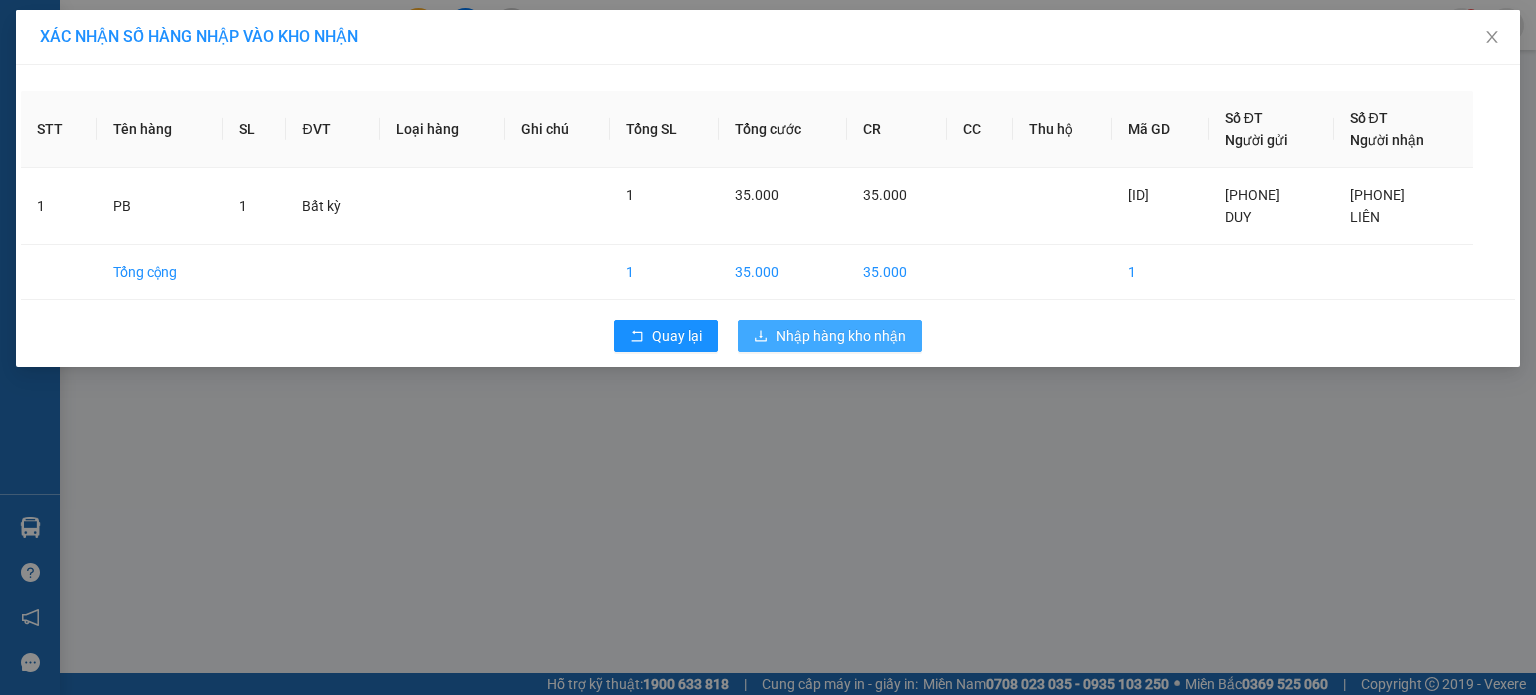 click on "Nhập hàng kho nhận" at bounding box center [841, 336] 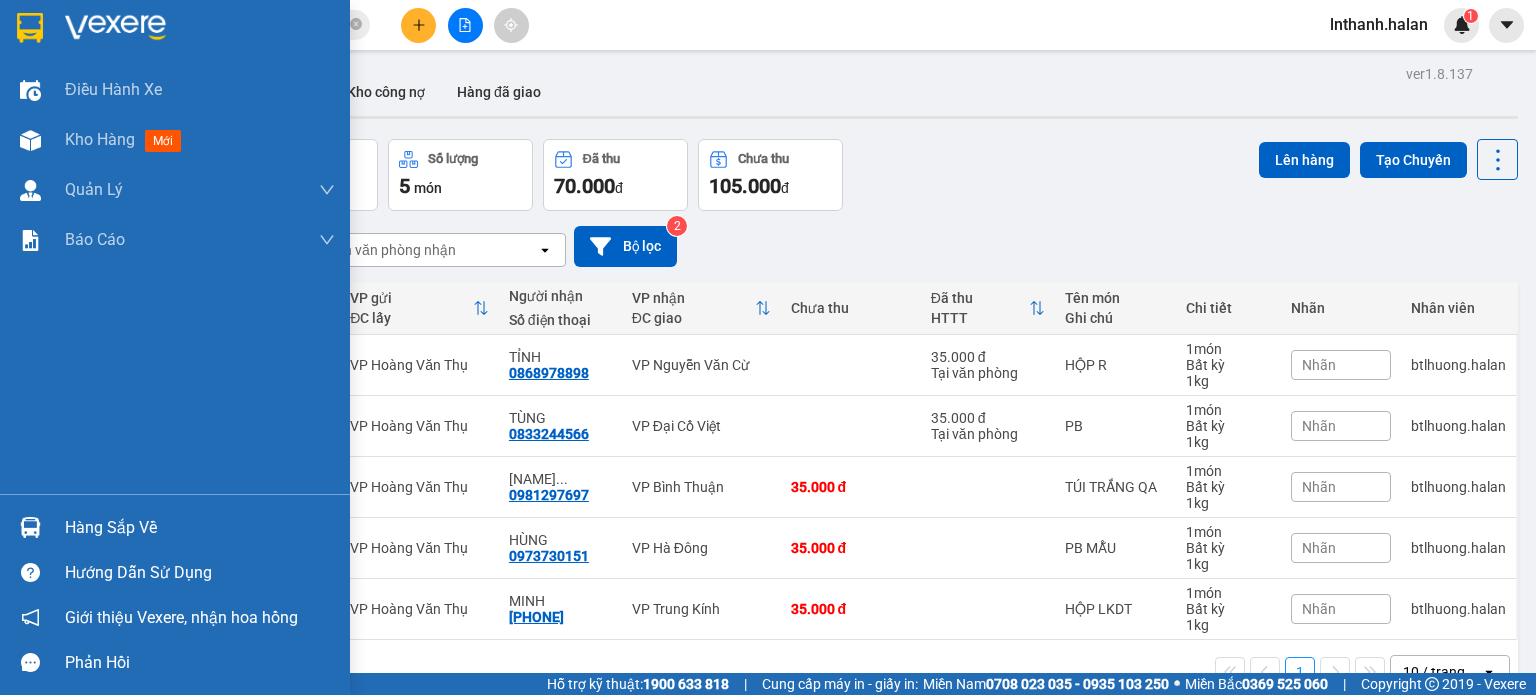 click on "Hàng sắp về" at bounding box center (175, 527) 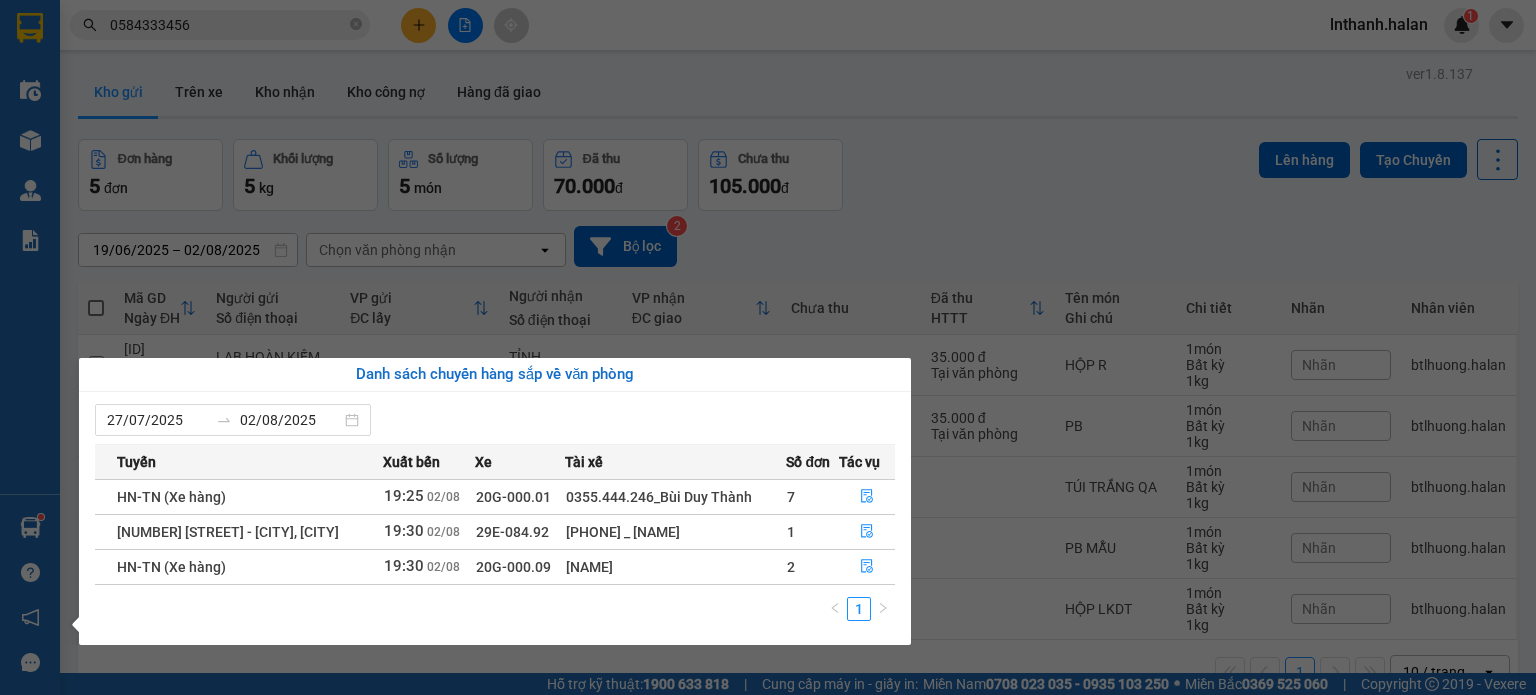 drag, startPoint x: 955, startPoint y: 234, endPoint x: 805, endPoint y: 178, distance: 160.11246 